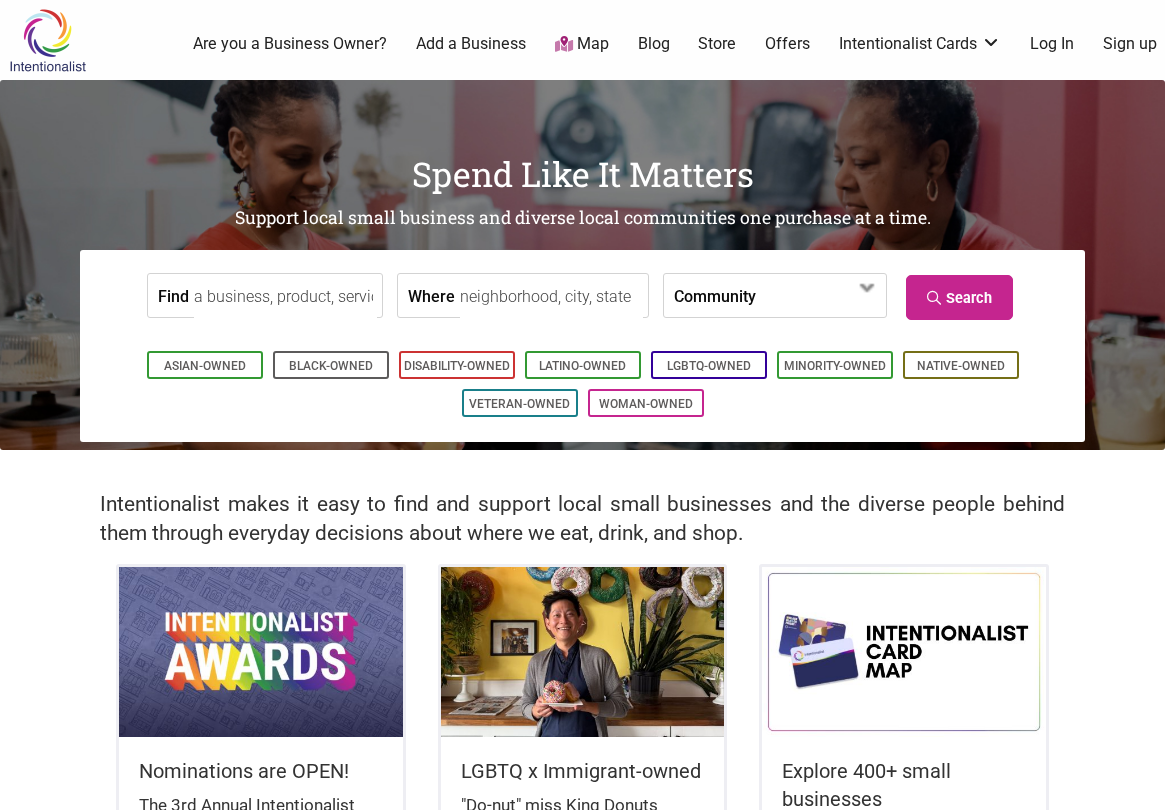 scroll, scrollTop: 0, scrollLeft: 0, axis: both 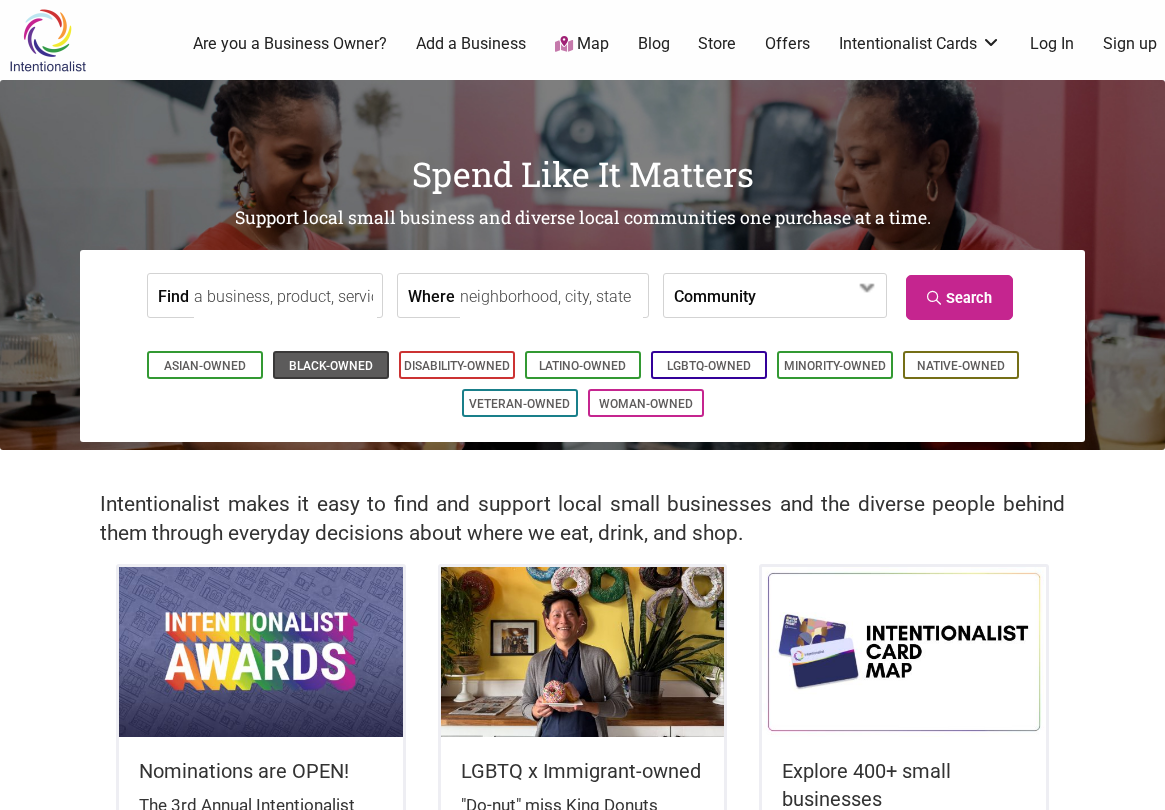 click on "Black-Owned" at bounding box center (331, 366) 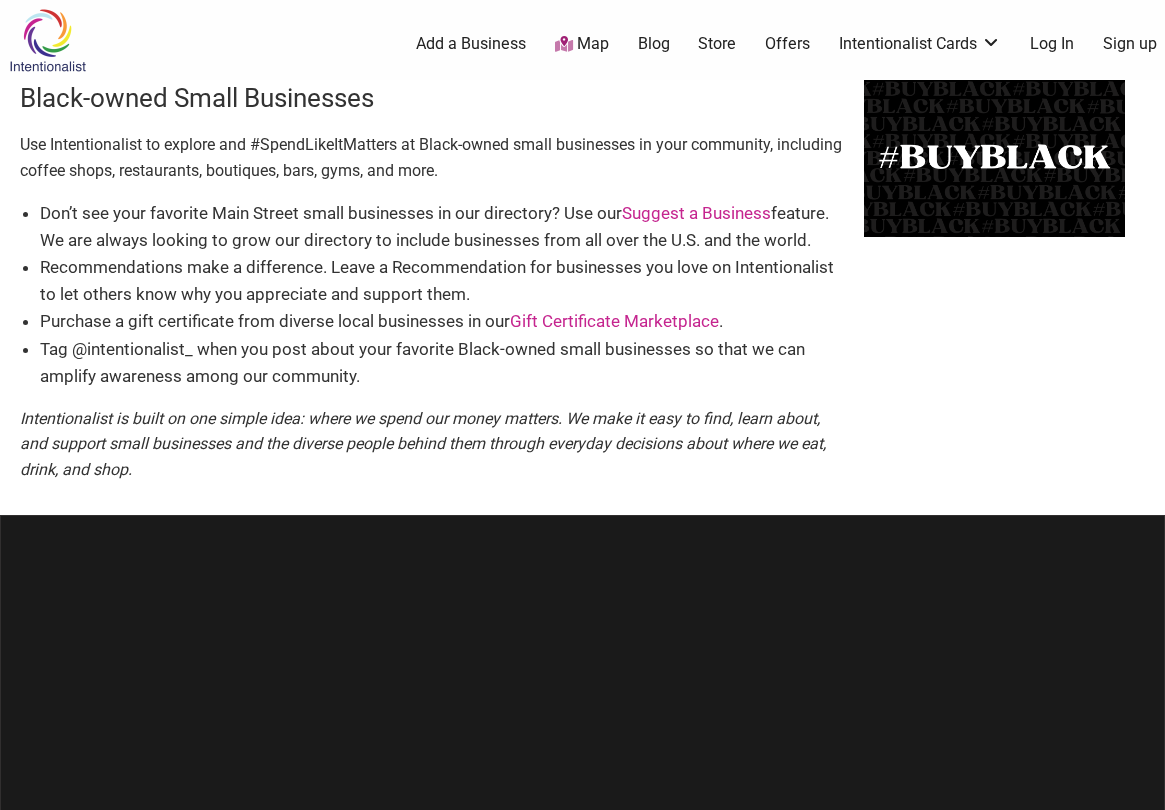 scroll, scrollTop: 0, scrollLeft: 0, axis: both 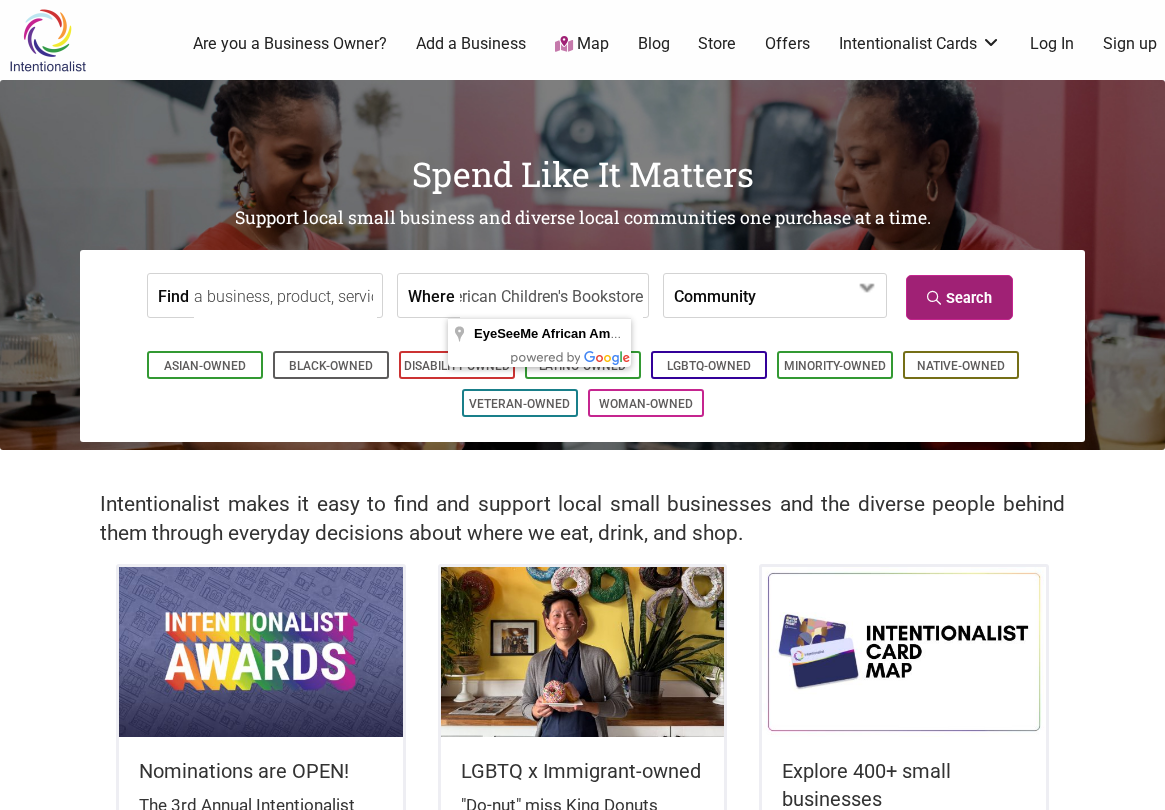 type on "EyeSeeMe African American Children's Bookstore" 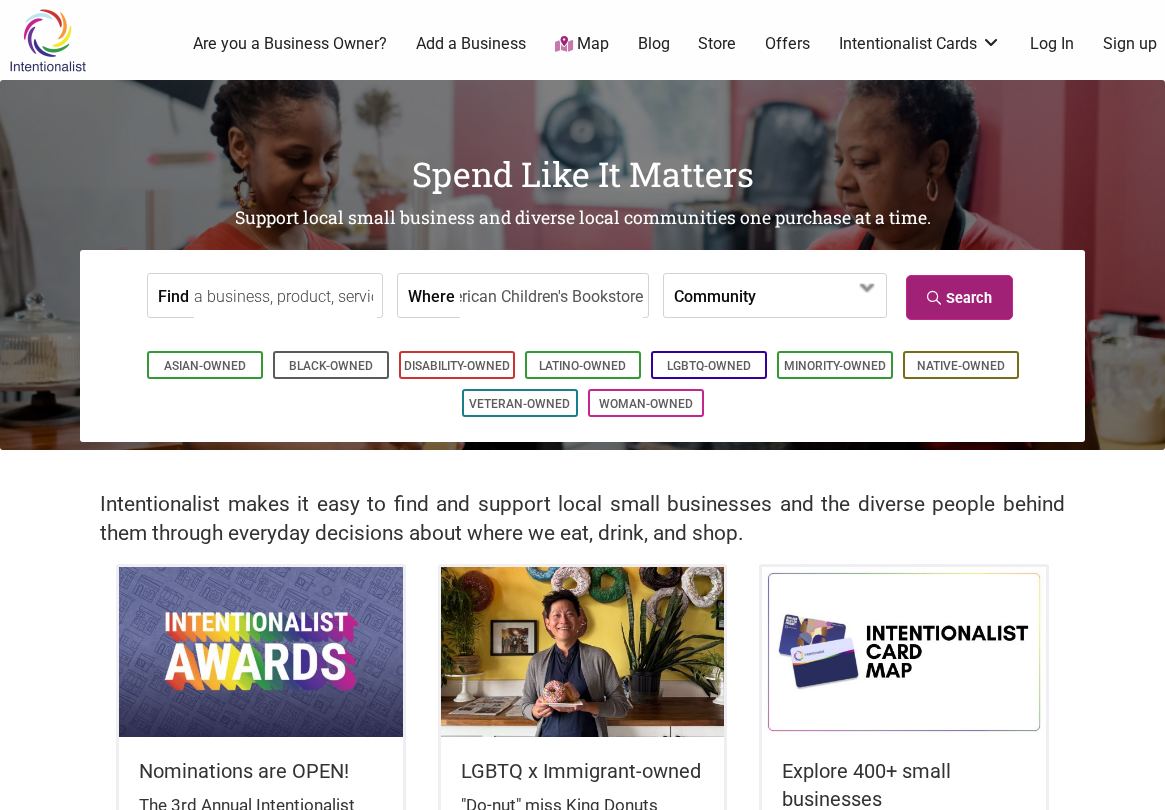 scroll, scrollTop: 0, scrollLeft: 0, axis: both 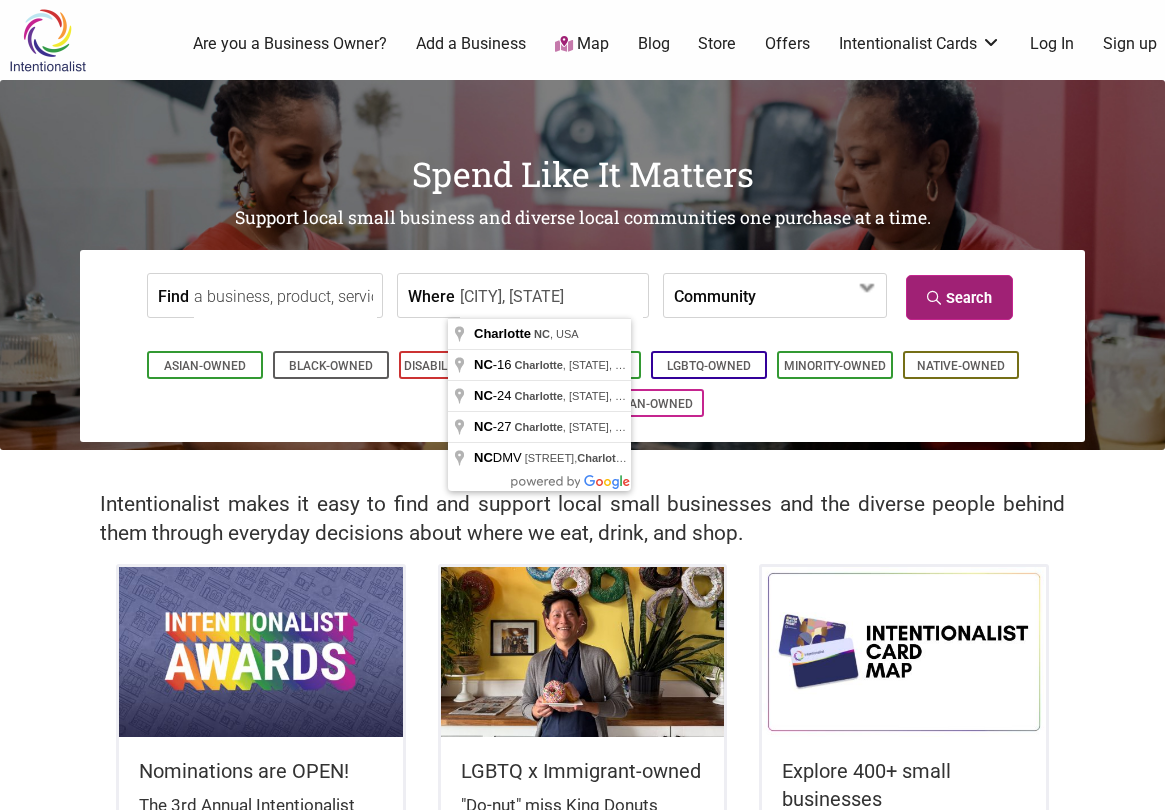 type on "Charlotte, NC" 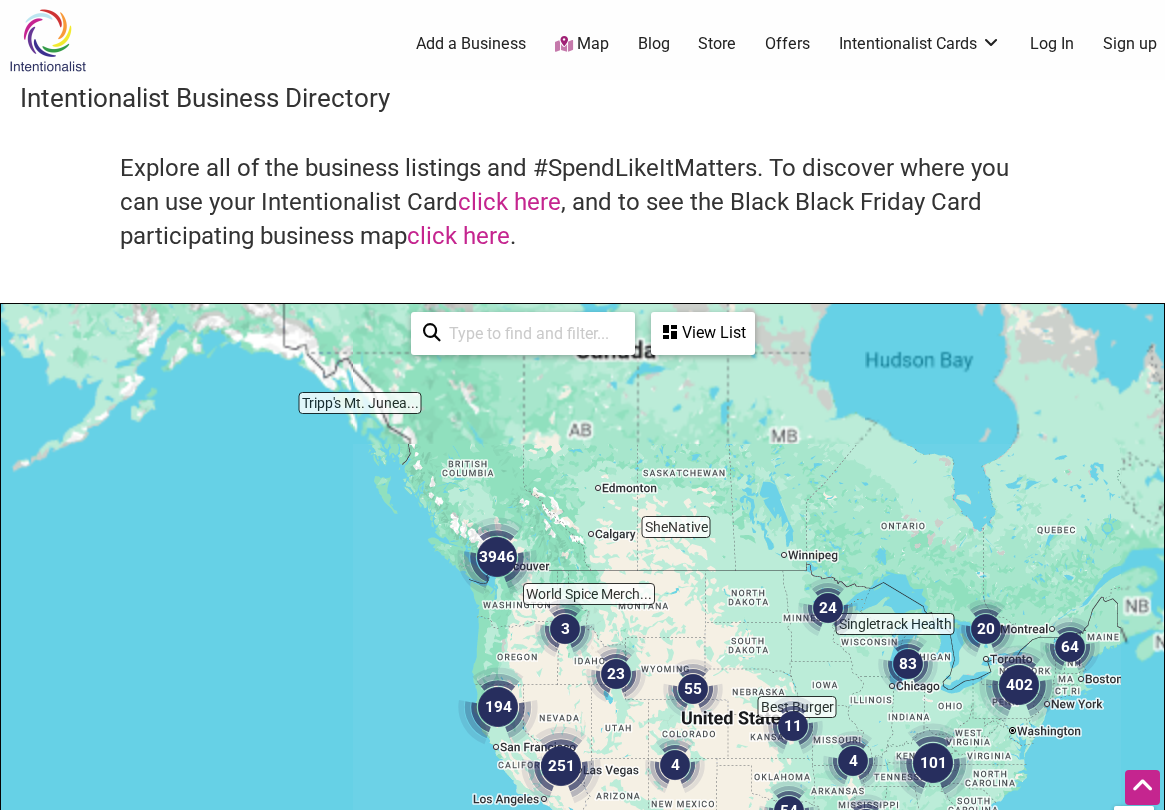 scroll, scrollTop: 500, scrollLeft: 0, axis: vertical 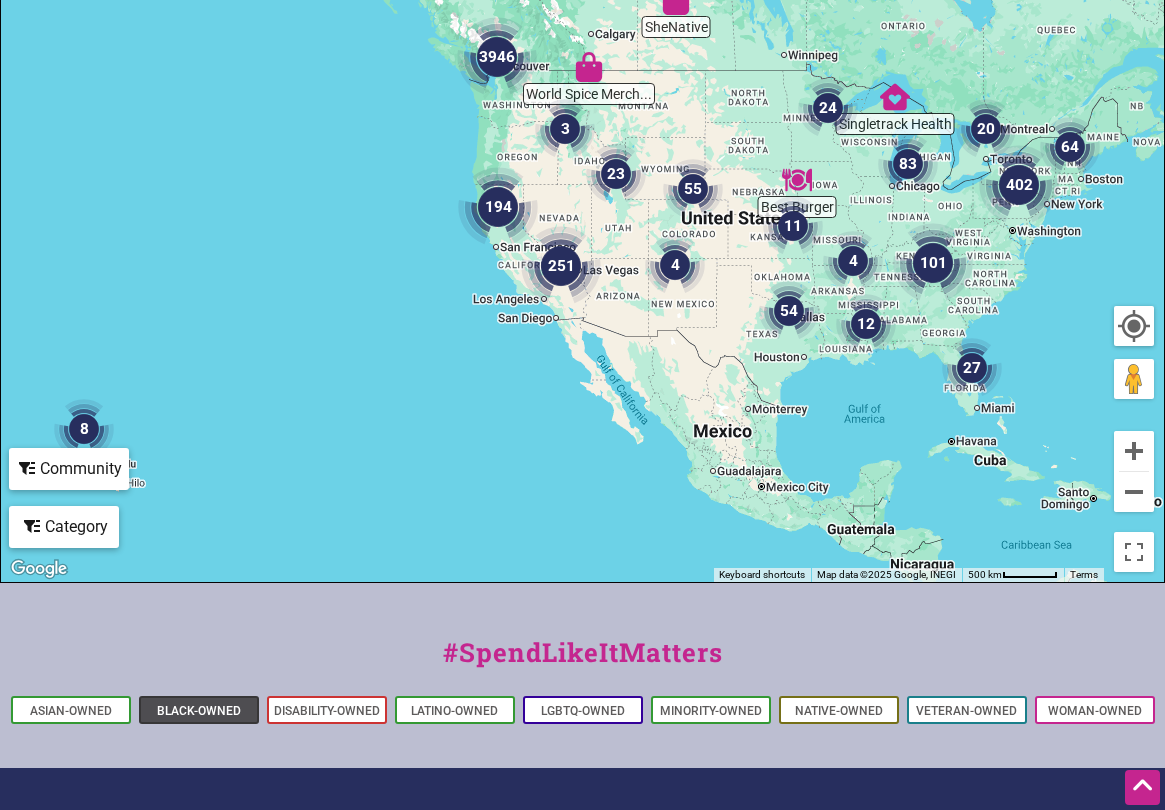 click on "Black-Owned" at bounding box center (199, 711) 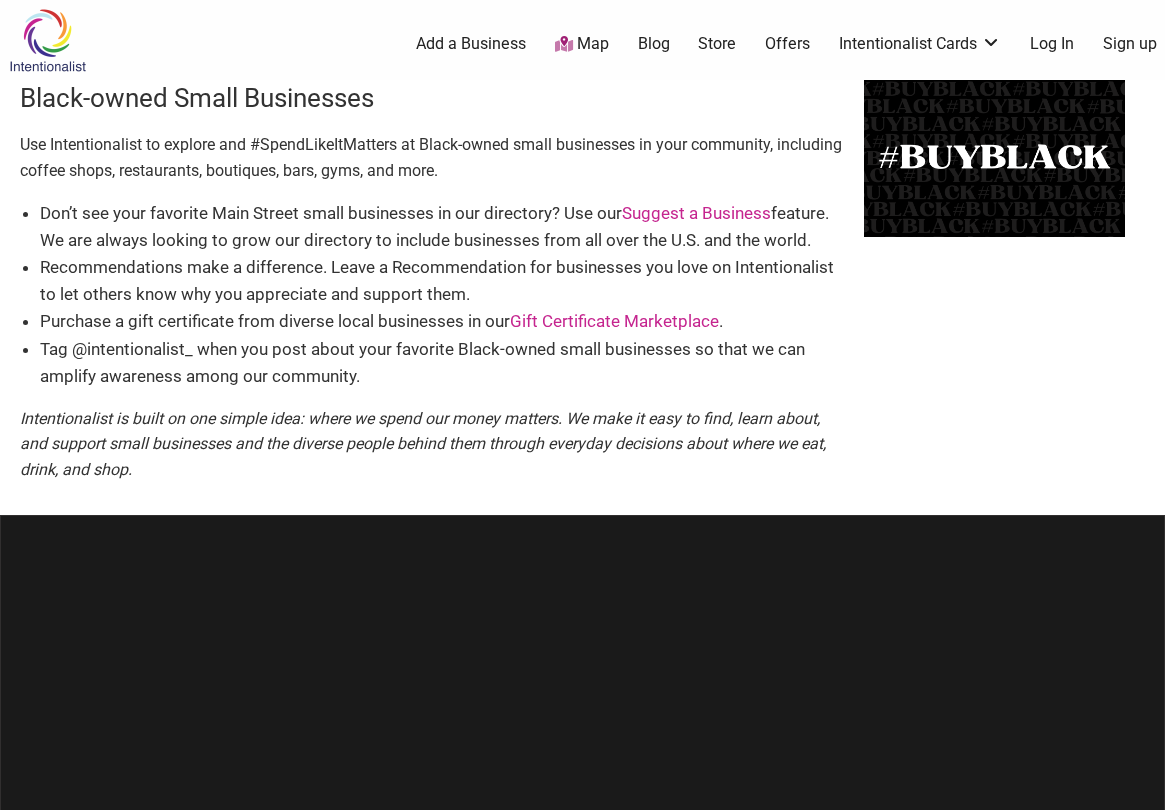 scroll, scrollTop: 0, scrollLeft: 0, axis: both 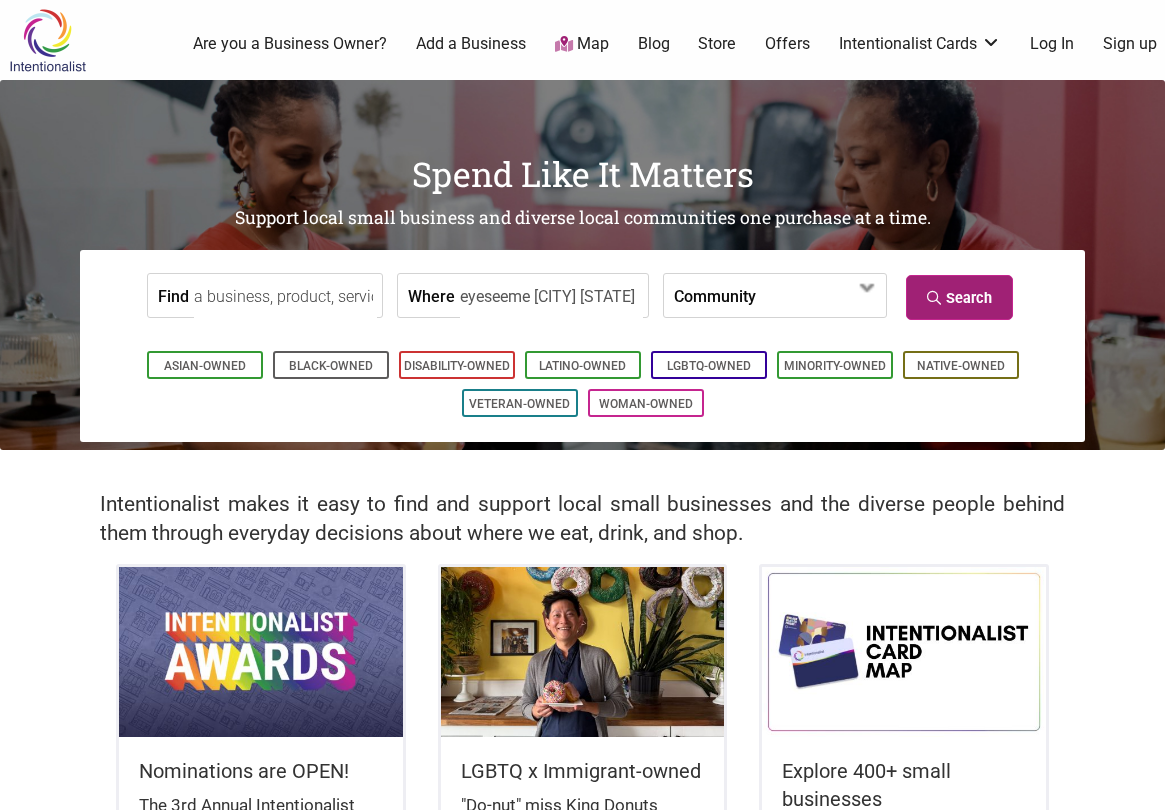 type on "eyeseeme [CITY] [STATE]" 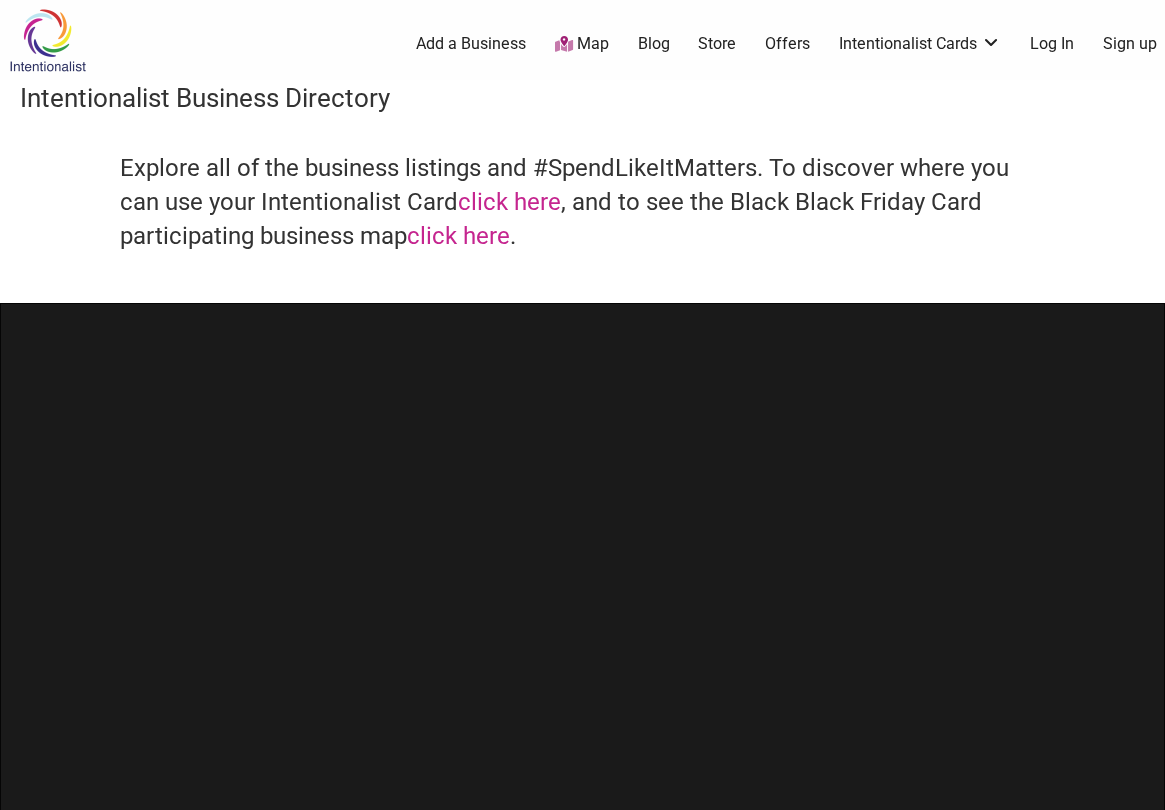 scroll, scrollTop: 0, scrollLeft: 0, axis: both 